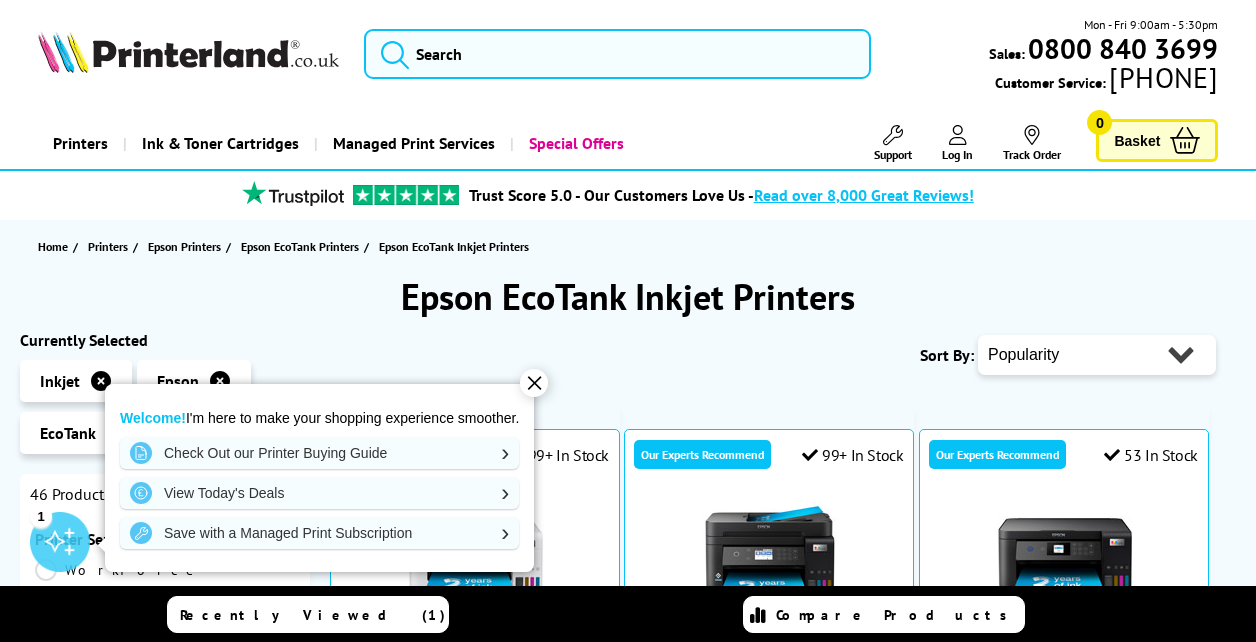 scroll, scrollTop: 0, scrollLeft: 0, axis: both 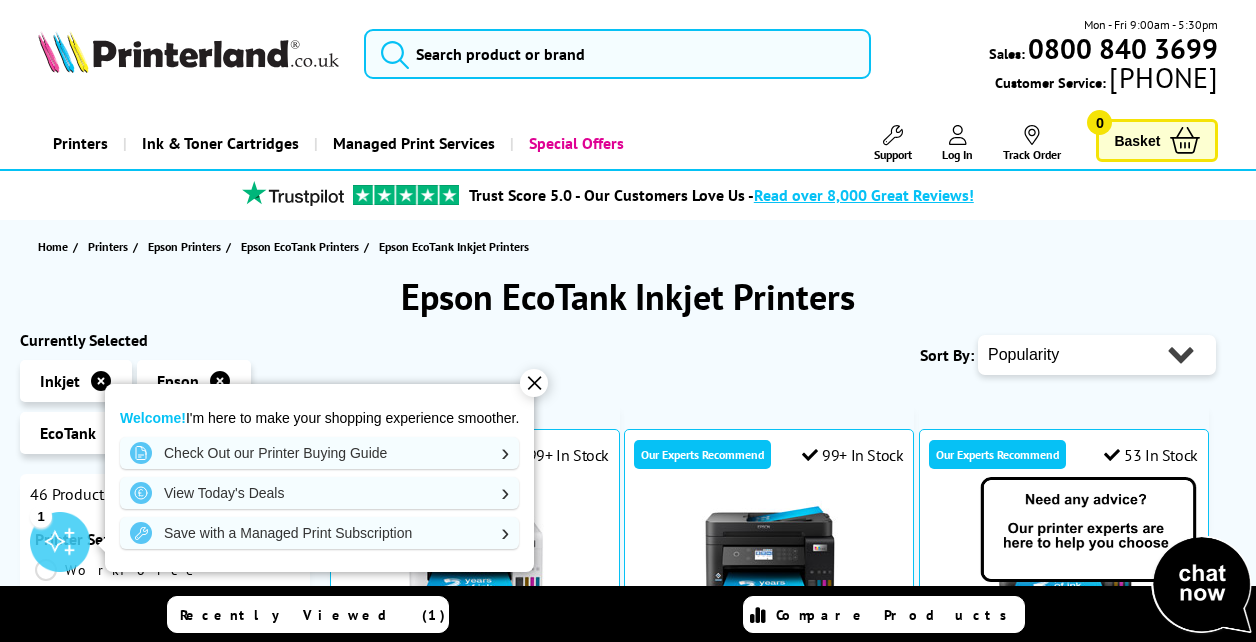 click on "✕" at bounding box center (534, 383) 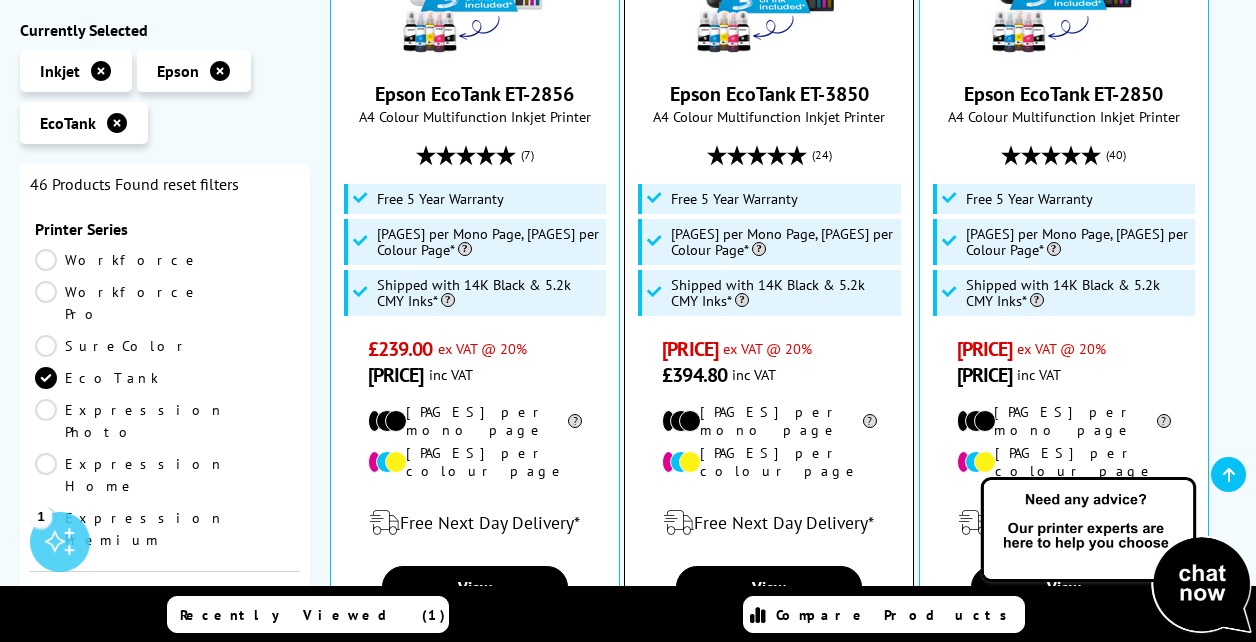 scroll, scrollTop: 593, scrollLeft: 0, axis: vertical 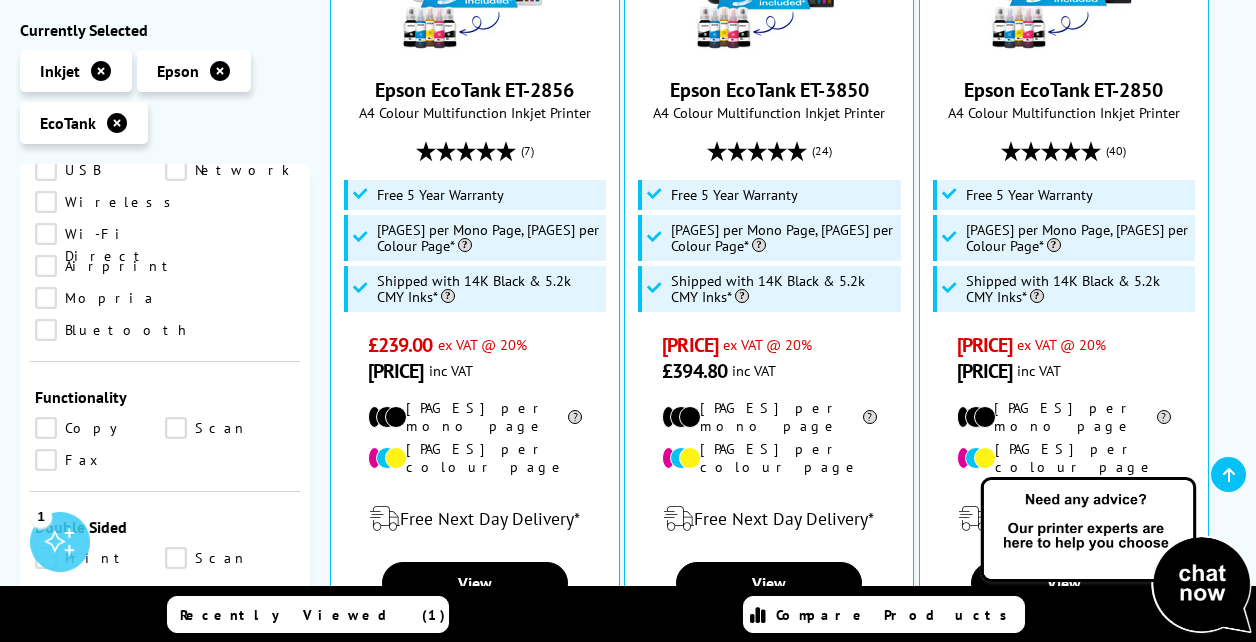 click on "Lowest!" at bounding box center [100, 558] 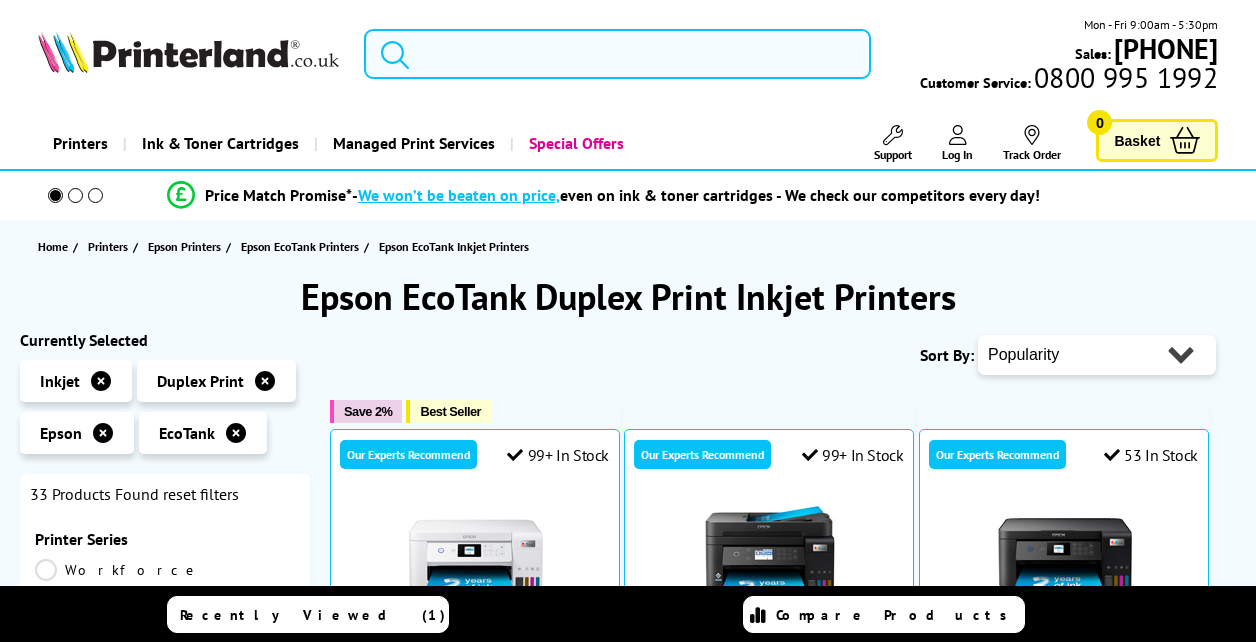 scroll, scrollTop: 0, scrollLeft: 0, axis: both 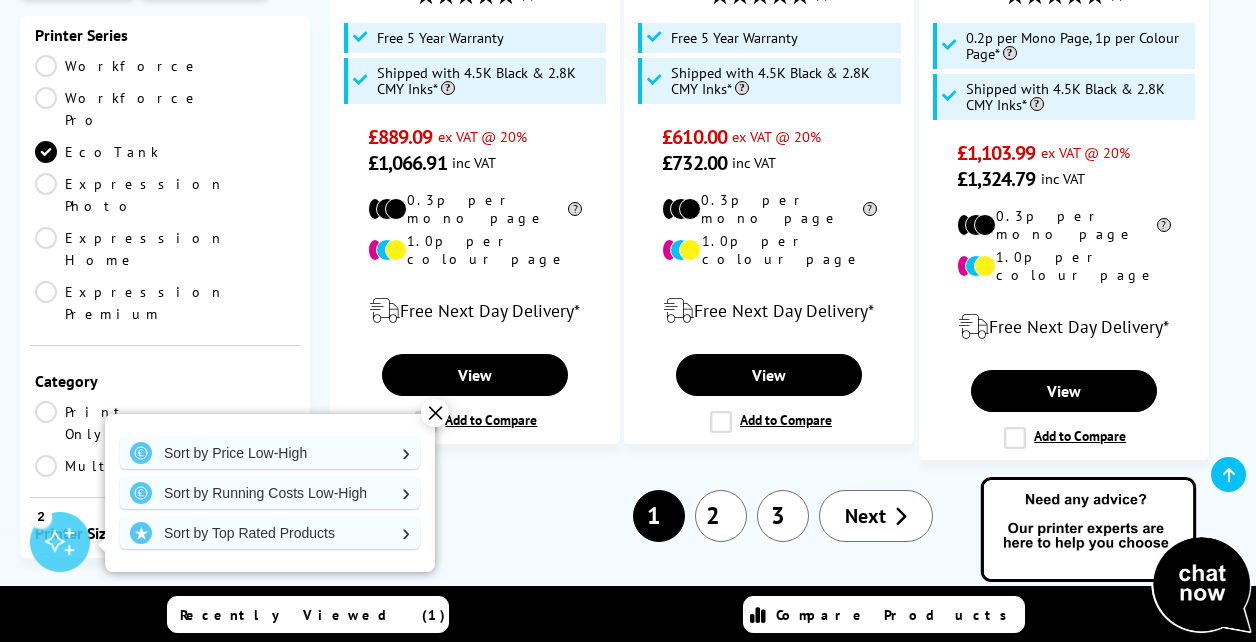 click on "Multifunction" at bounding box center (144, 466) 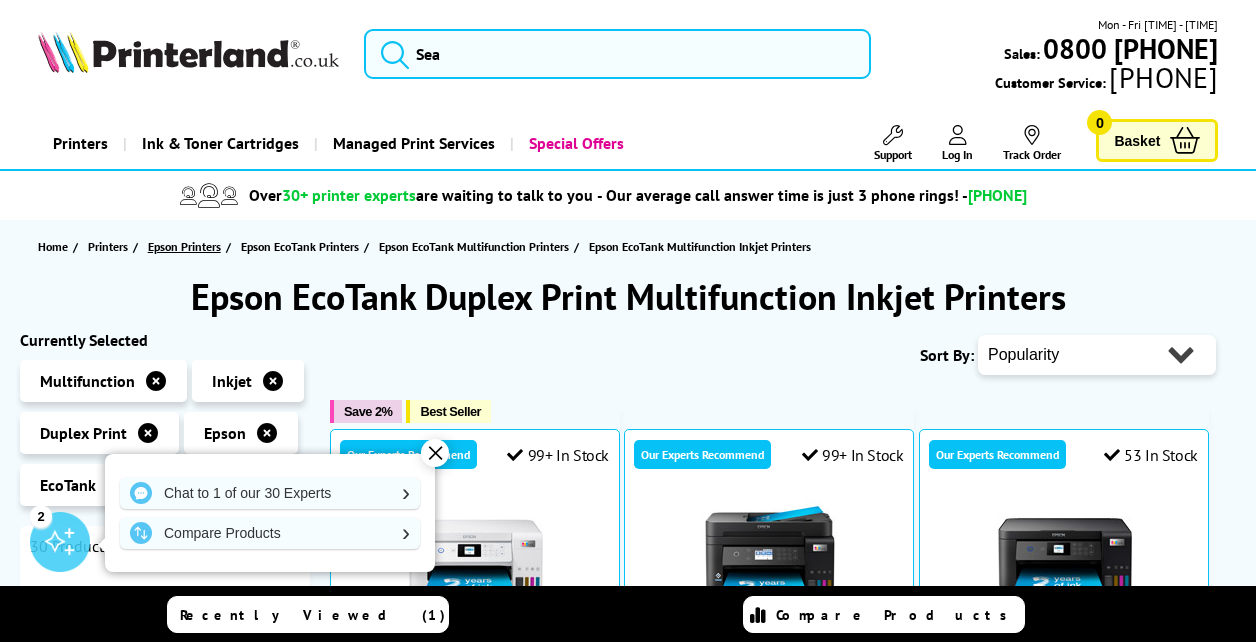 scroll, scrollTop: 54, scrollLeft: 0, axis: vertical 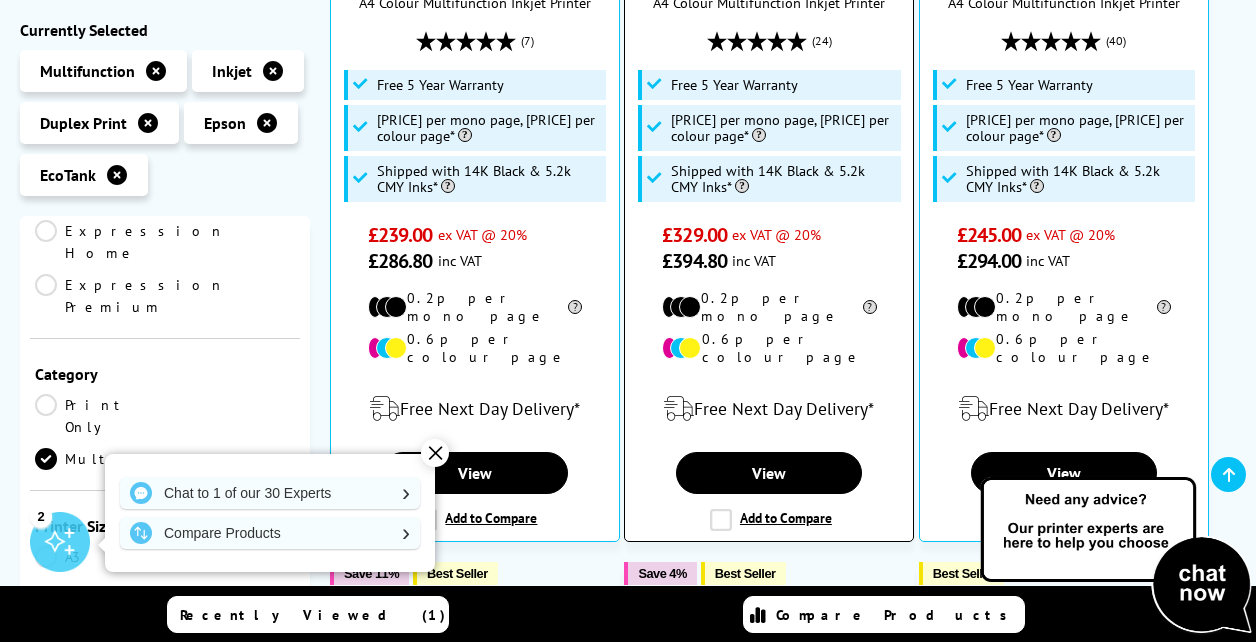 click on "Add to Compare" at bounding box center (771, 520) 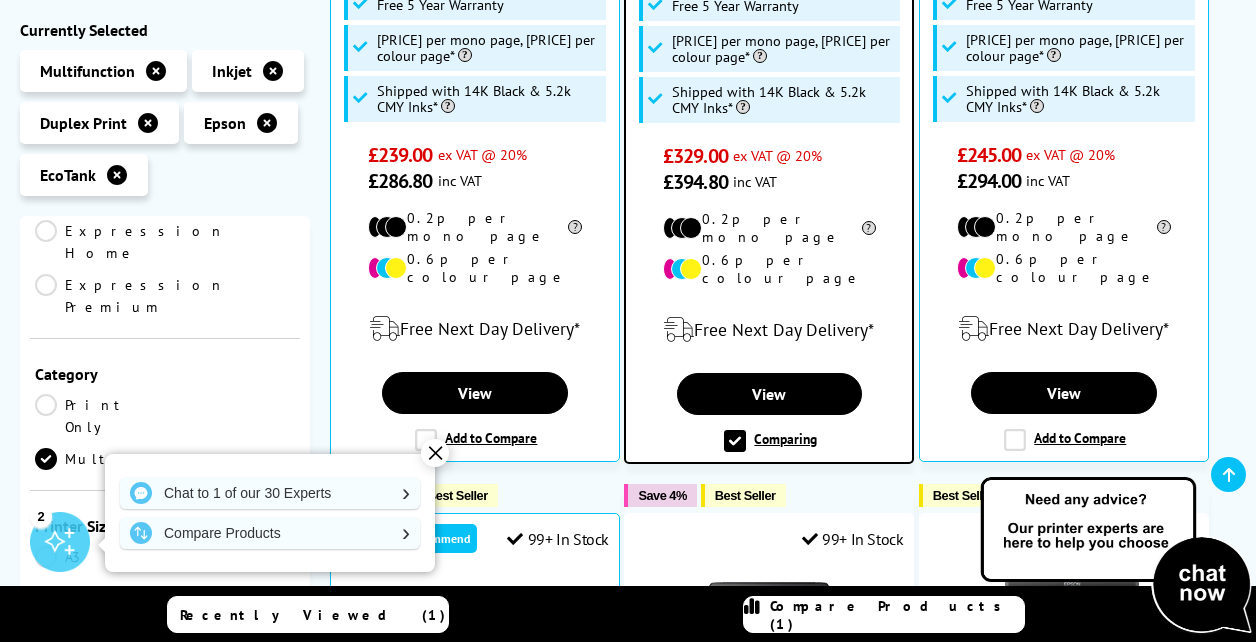 scroll, scrollTop: 830, scrollLeft: 0, axis: vertical 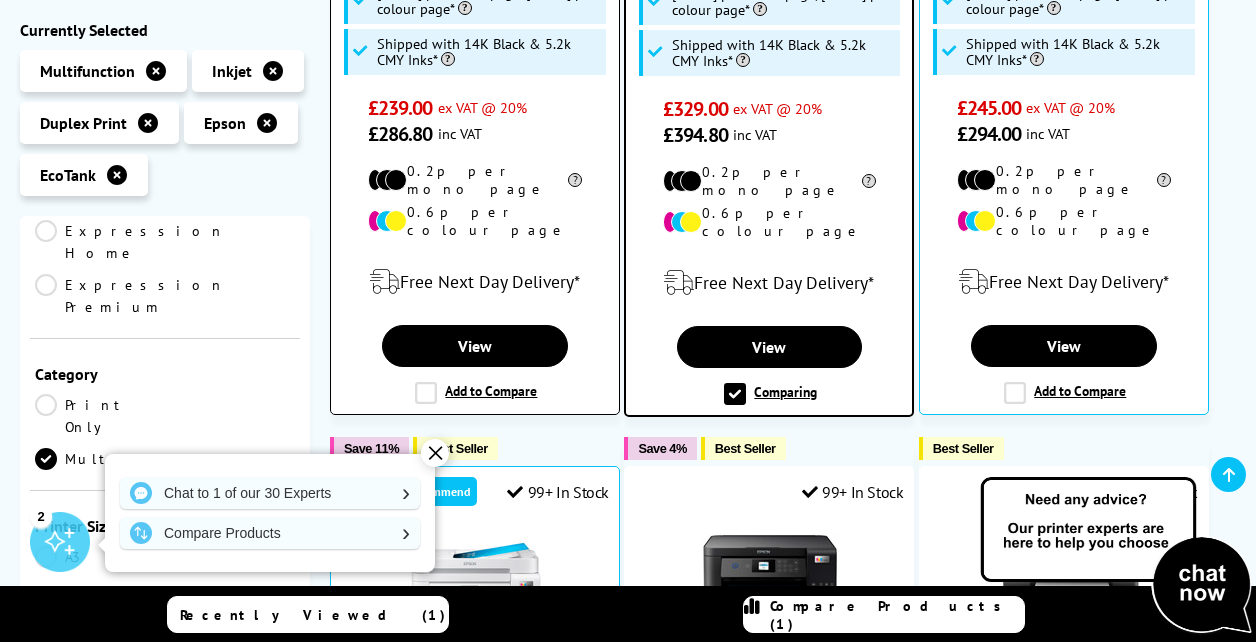 click on "Add to Compare" at bounding box center [476, 393] 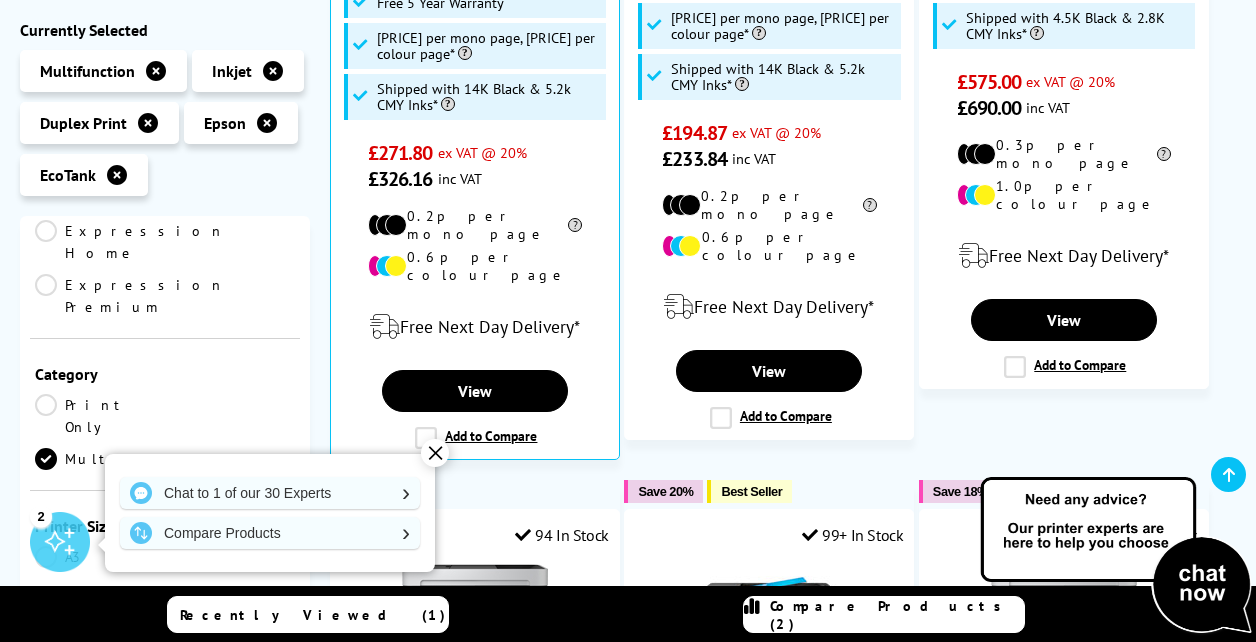 scroll, scrollTop: 1689, scrollLeft: 0, axis: vertical 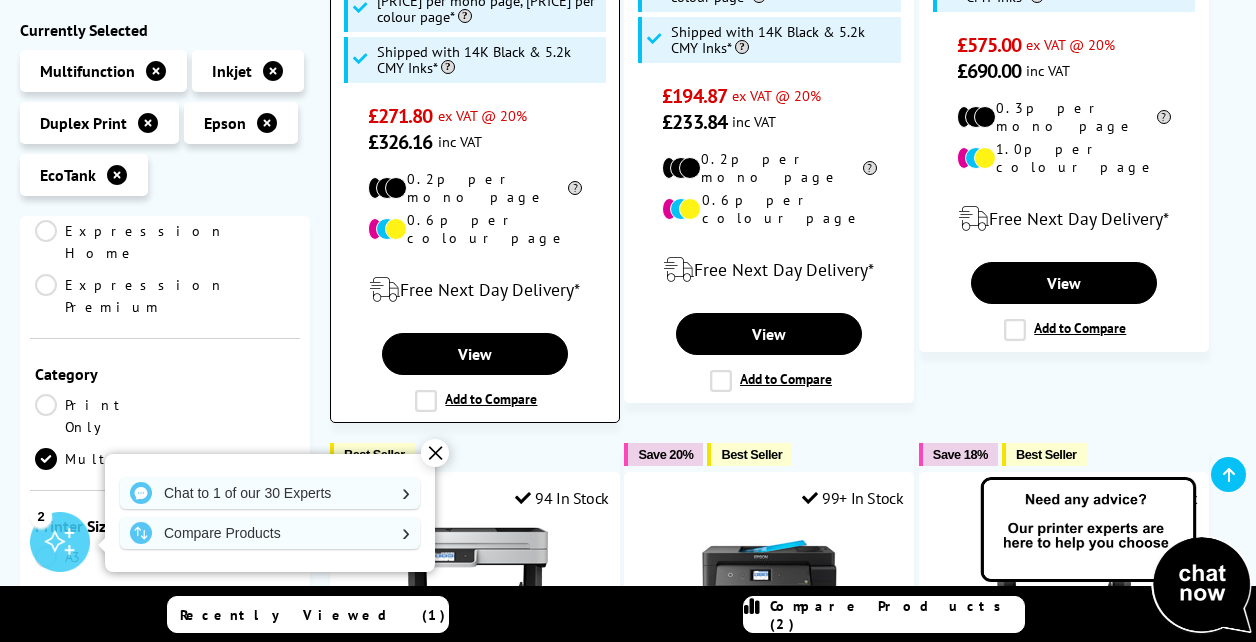 click on "Add to Compare" at bounding box center (476, 401) 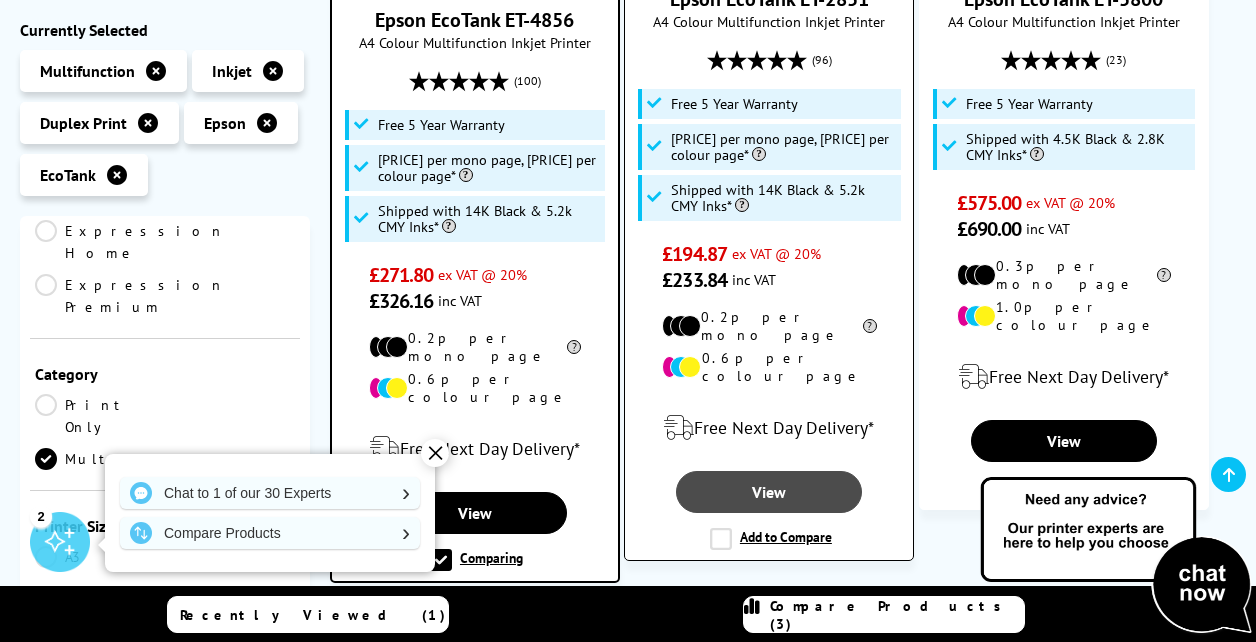 scroll, scrollTop: 1741, scrollLeft: 0, axis: vertical 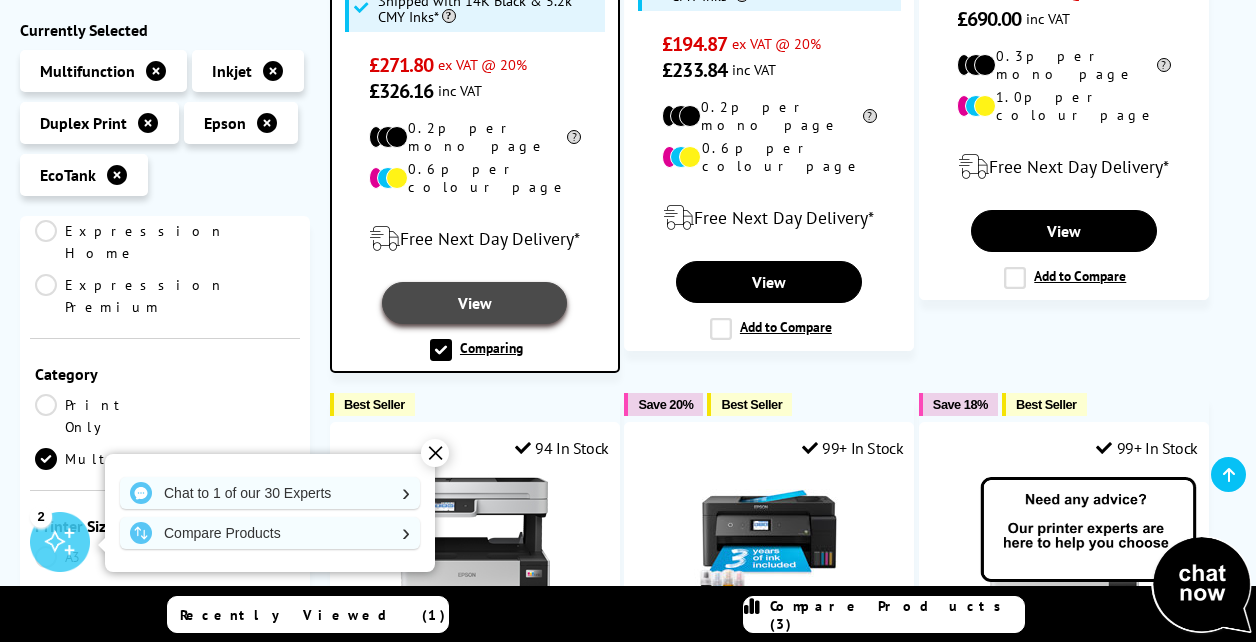 click on "1" at bounding box center [474, 303] 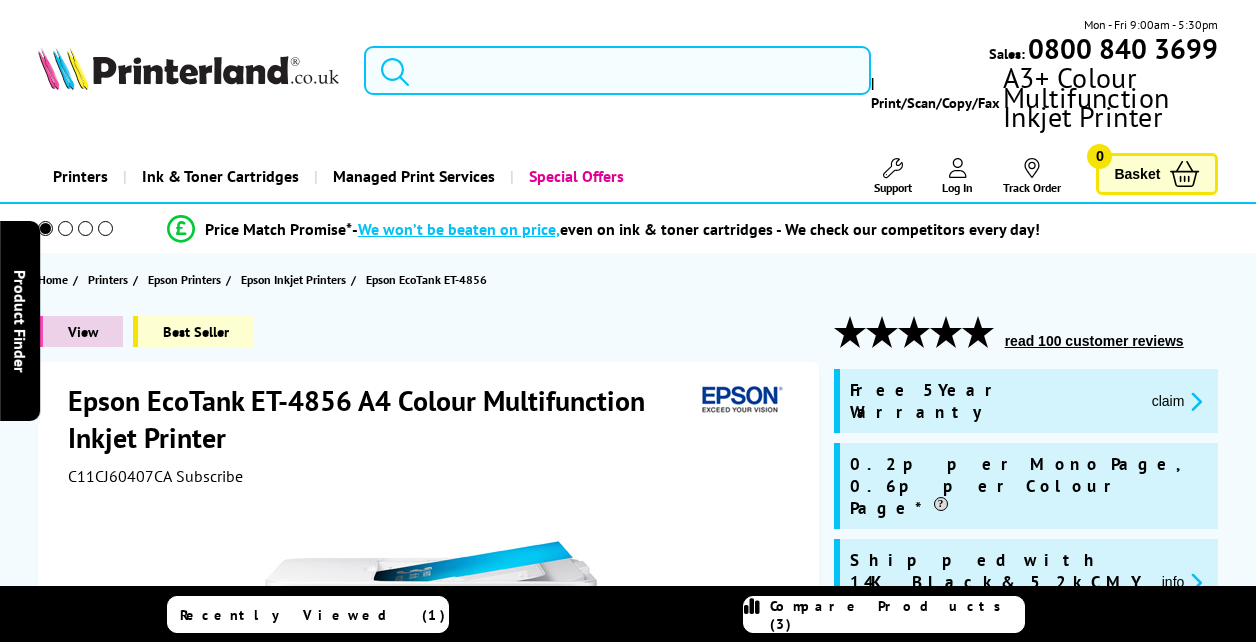 scroll, scrollTop: 0, scrollLeft: 0, axis: both 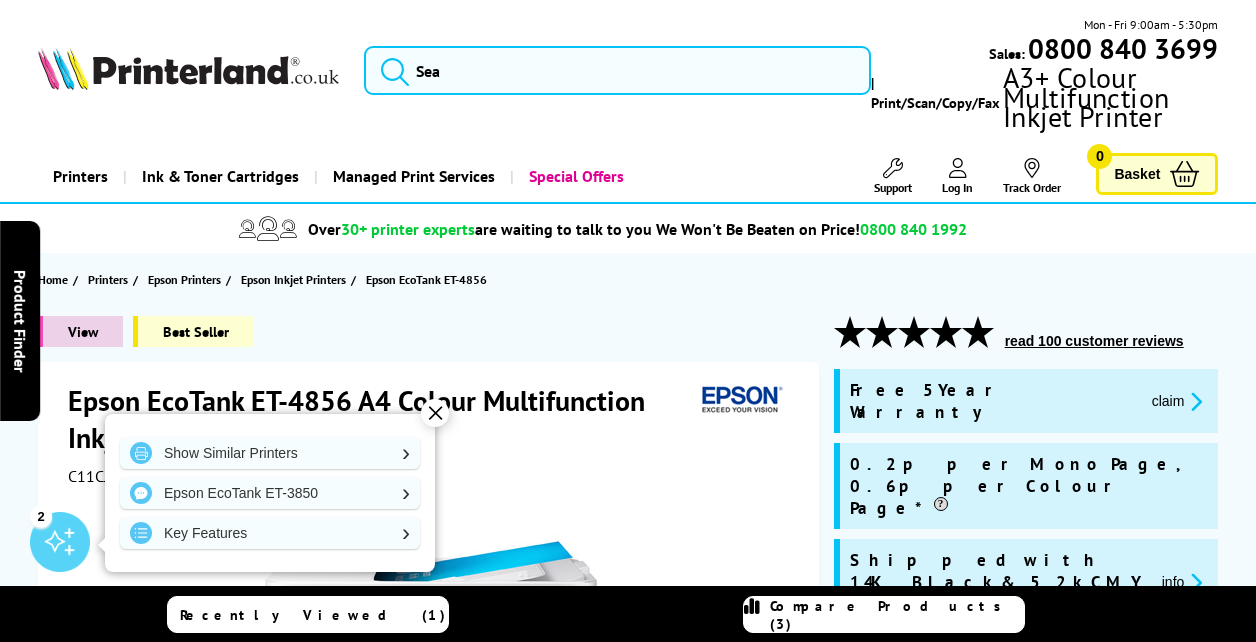 click on "Compare Products (3)" at bounding box center (897, 615) 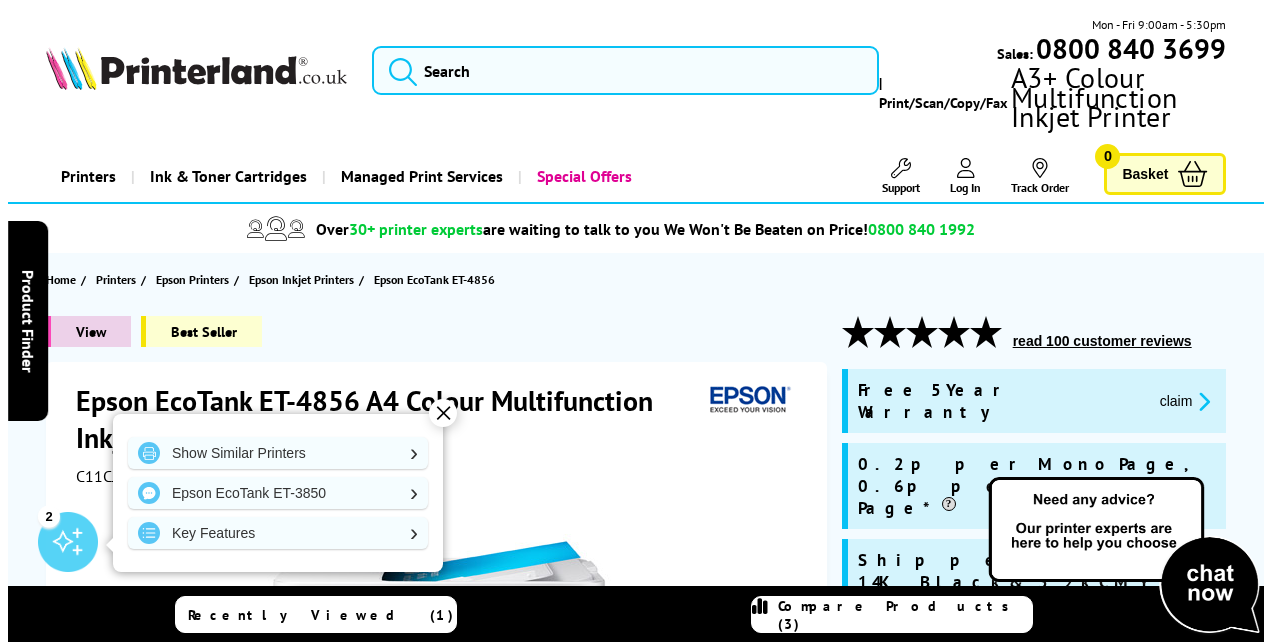 scroll, scrollTop: 0, scrollLeft: 0, axis: both 